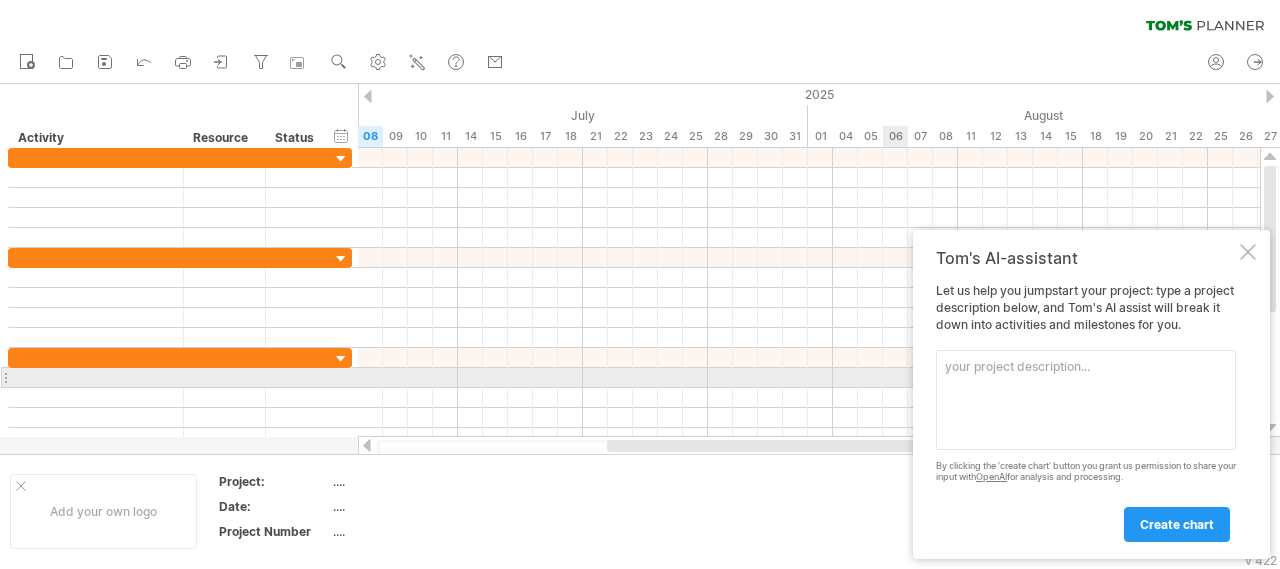 scroll, scrollTop: 0, scrollLeft: 0, axis: both 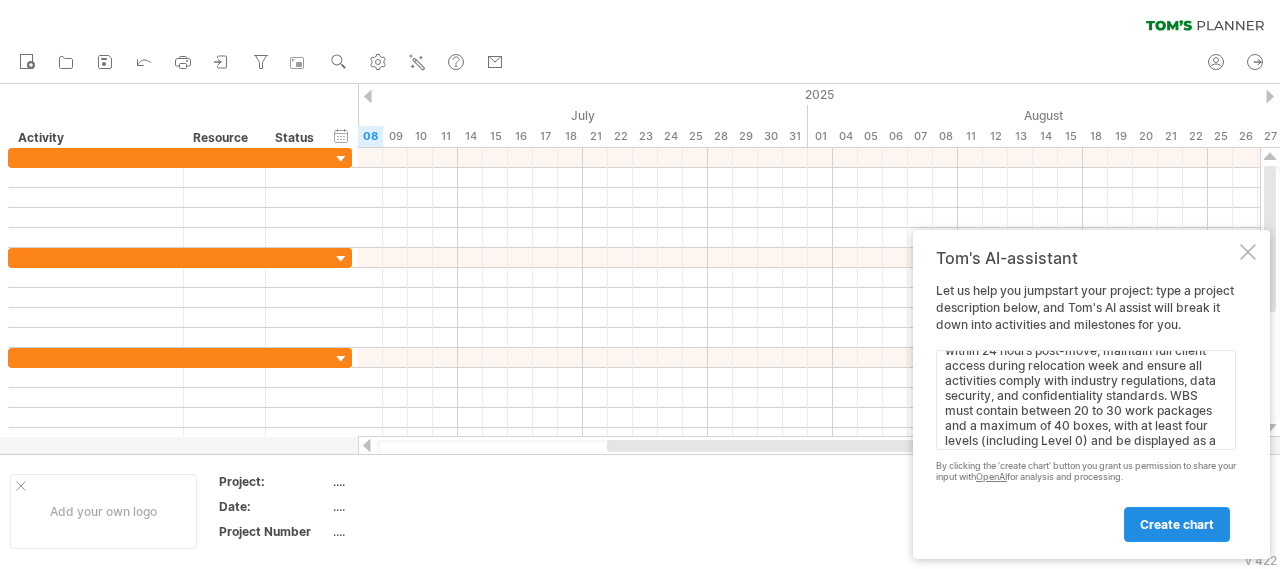 type on "create WBS for AGM Office Move - Relocating 200 staff and their equipment over the August long weekend within the CA$[AMOUNT] budget, on time with zero unplanned service interruptions, reconnect 100% of IT systems within 24 hours post-move, maintain full client access during relocation week and ensure all activities comply with industry regulations, data security, and confidentiality standards. WBS must contain between 20 to 30 work packages and a maximum of 40 boxes, with at least four levels (including Level 0) and be displayed as a hierarchical tree on one page." 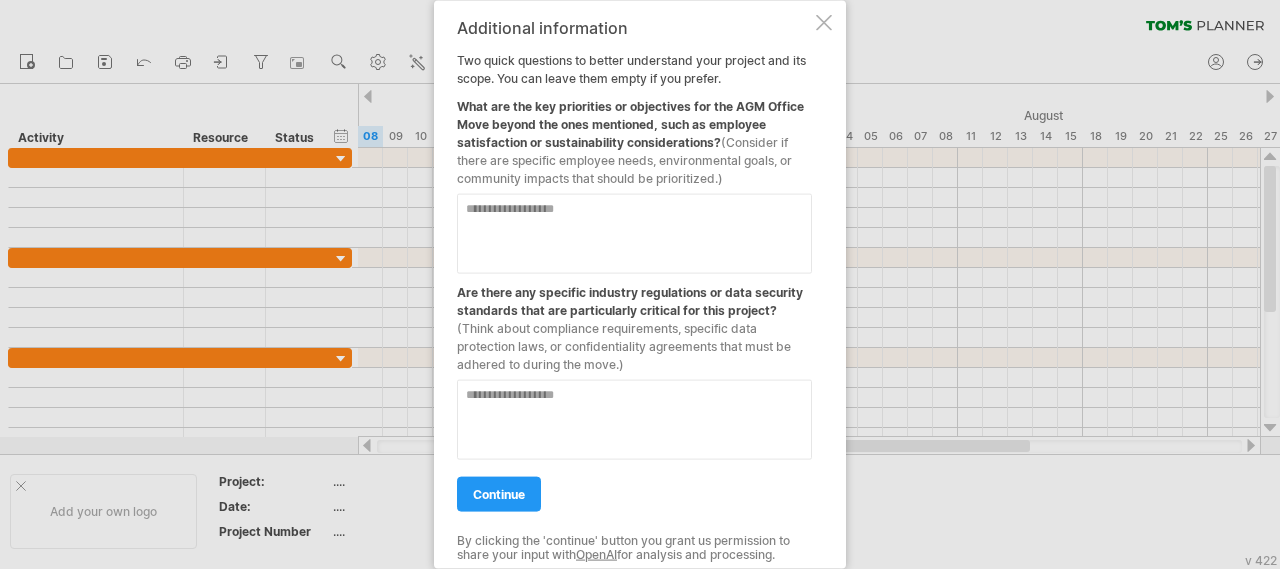 click at bounding box center (634, 233) 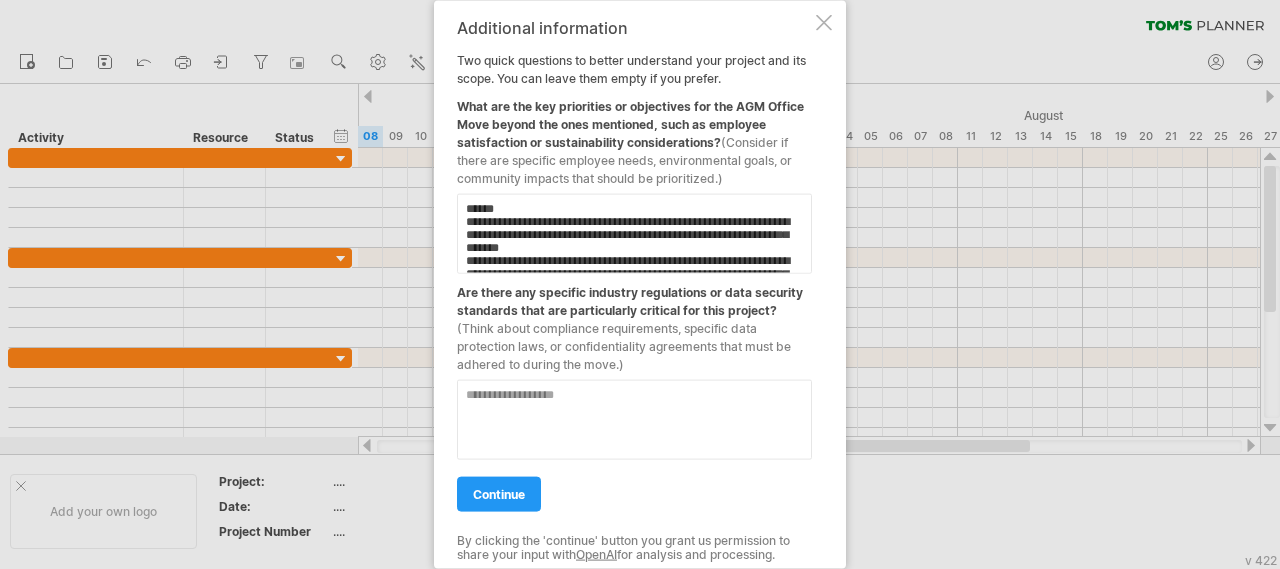 scroll, scrollTop: 181, scrollLeft: 0, axis: vertical 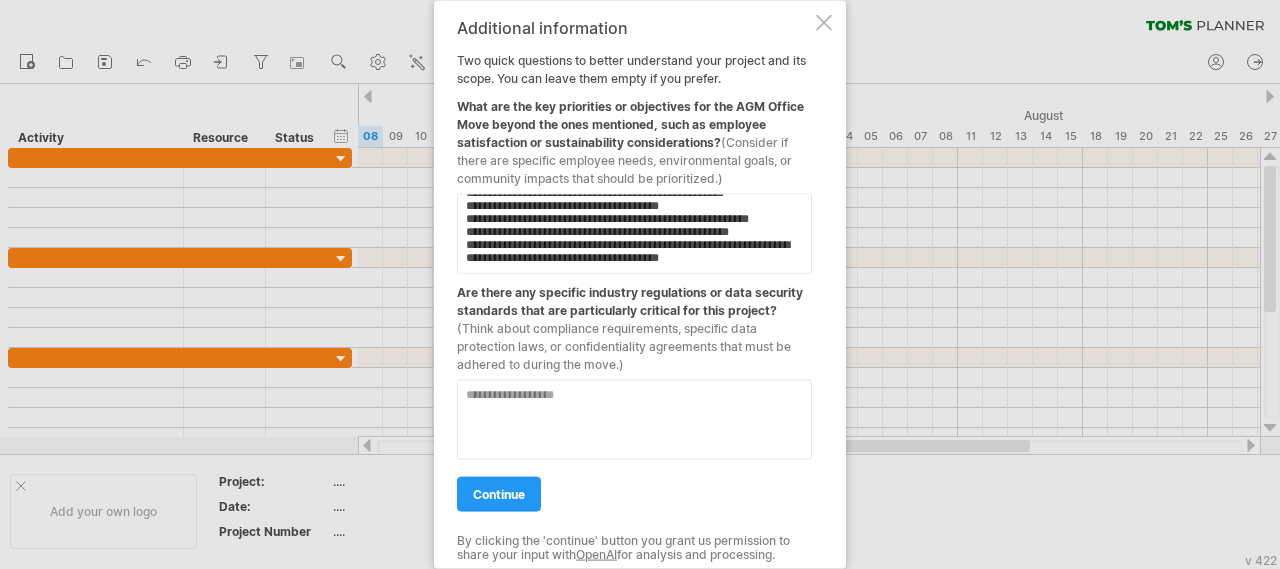 type on "**********" 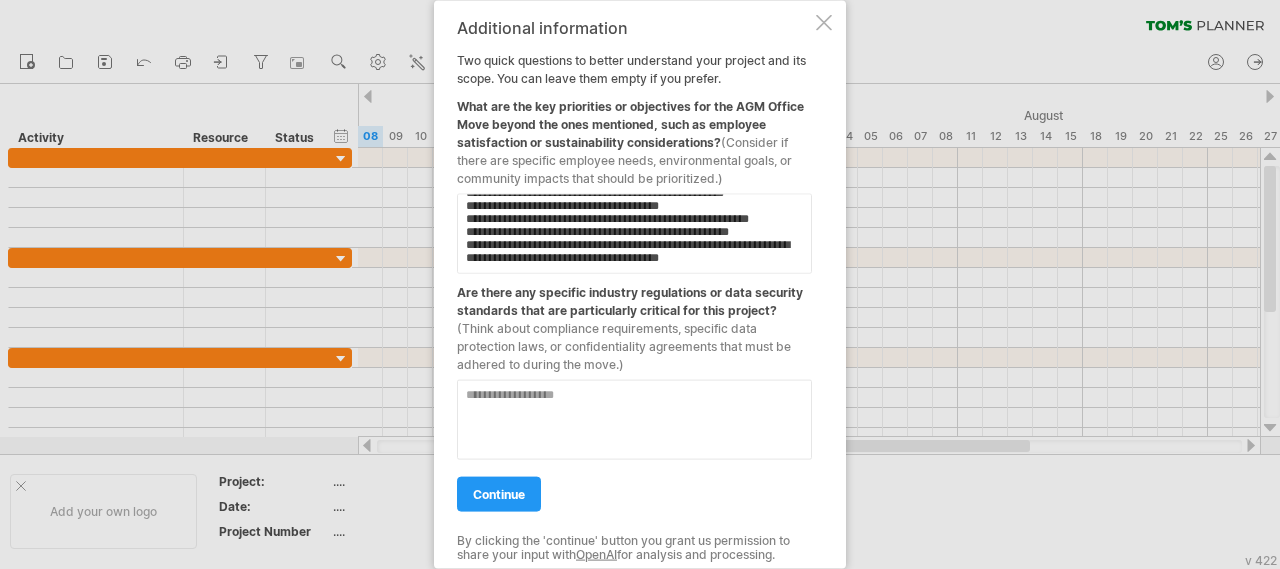 click at bounding box center (634, 233) 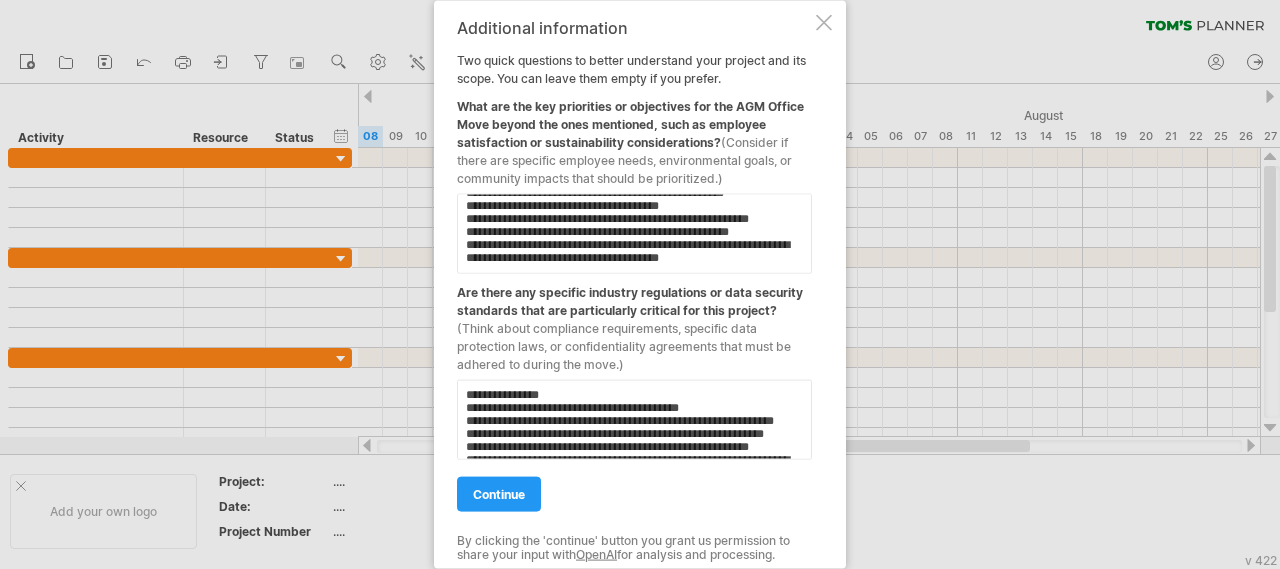 scroll, scrollTop: 167, scrollLeft: 0, axis: vertical 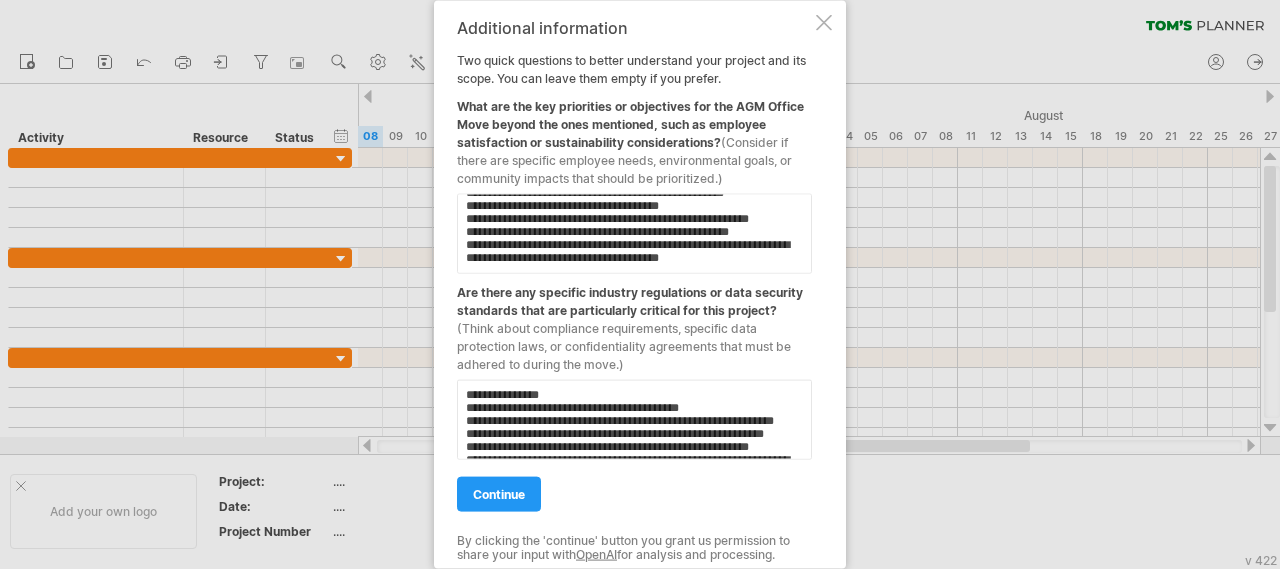 click on "**********" at bounding box center [634, 233] 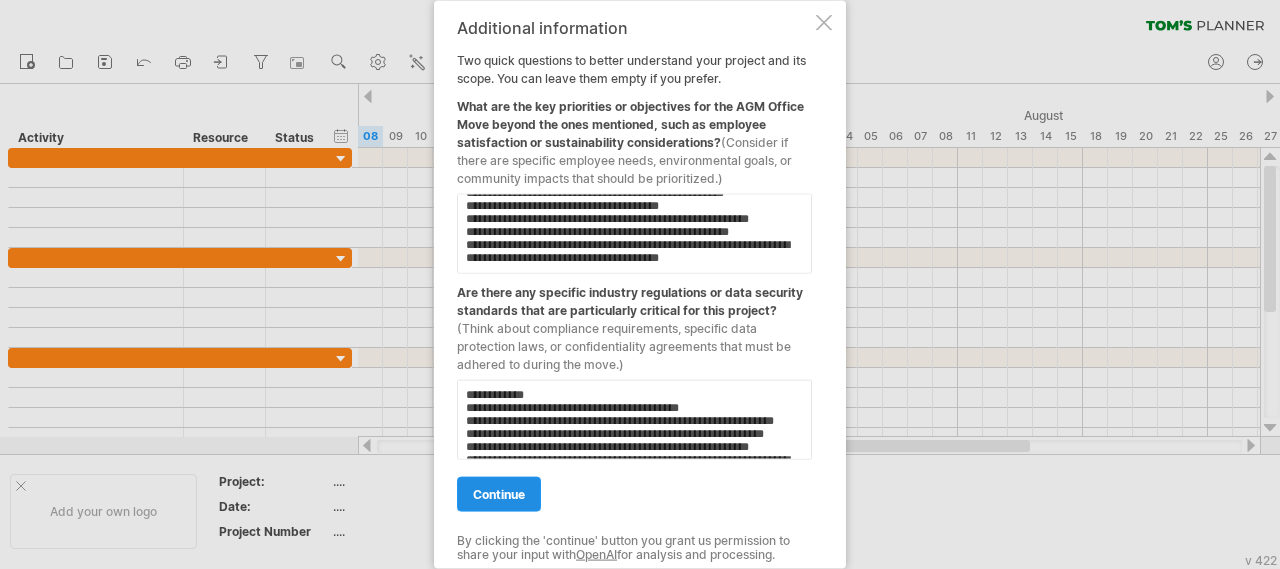 type on "**********" 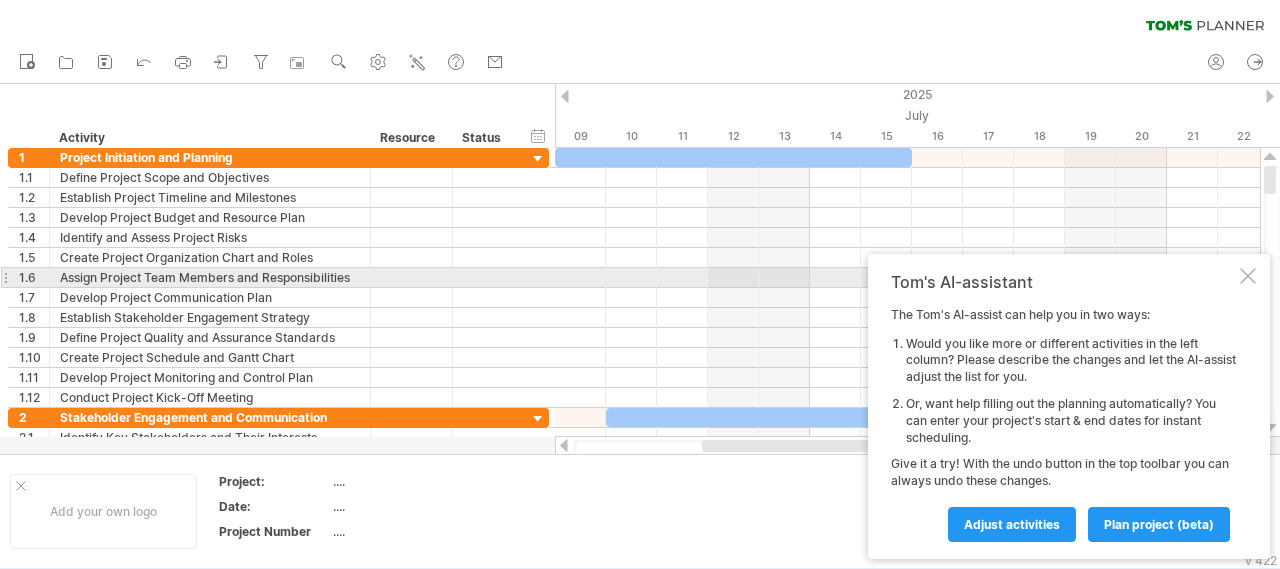 click at bounding box center (1248, 276) 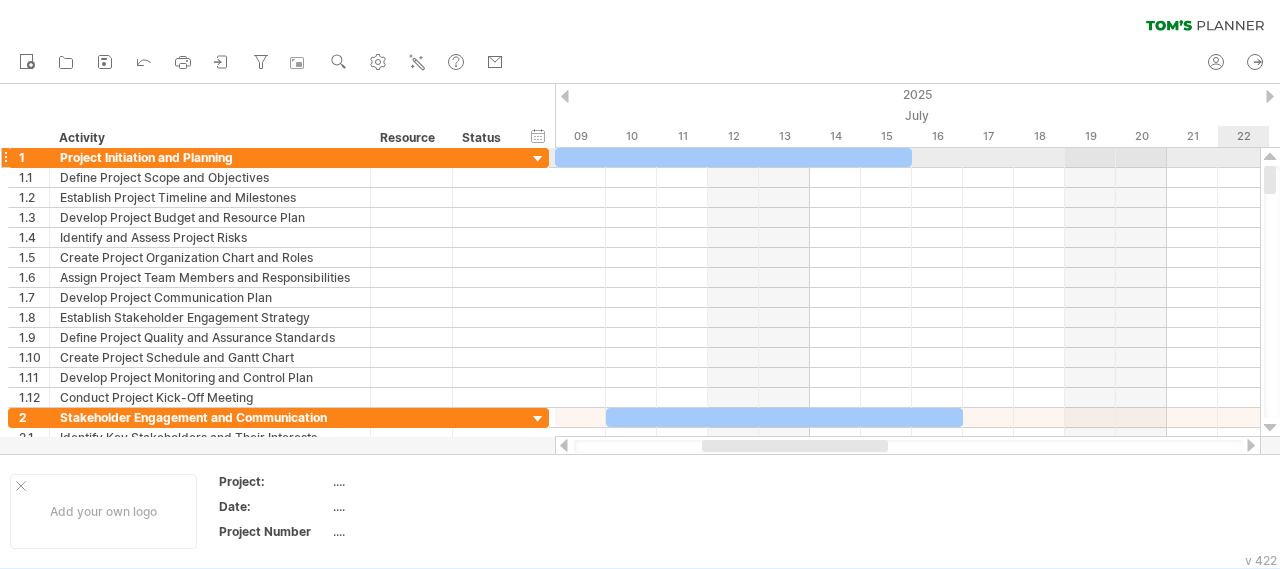 drag, startPoint x: 1270, startPoint y: 178, endPoint x: 1252, endPoint y: 149, distance: 34.132095 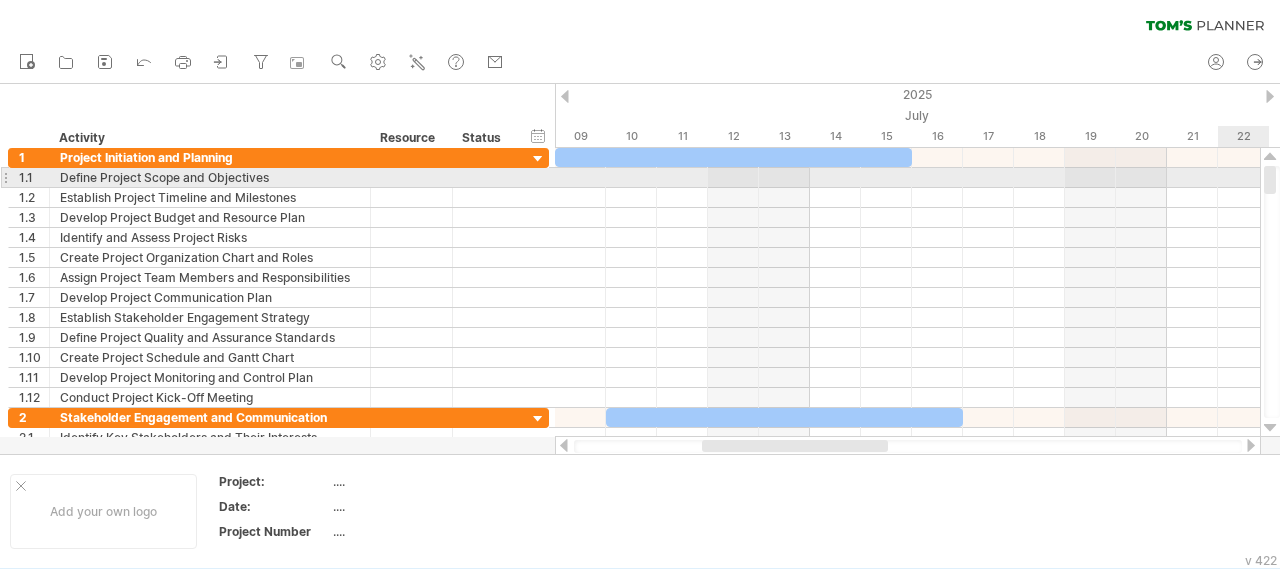click at bounding box center [1270, 180] 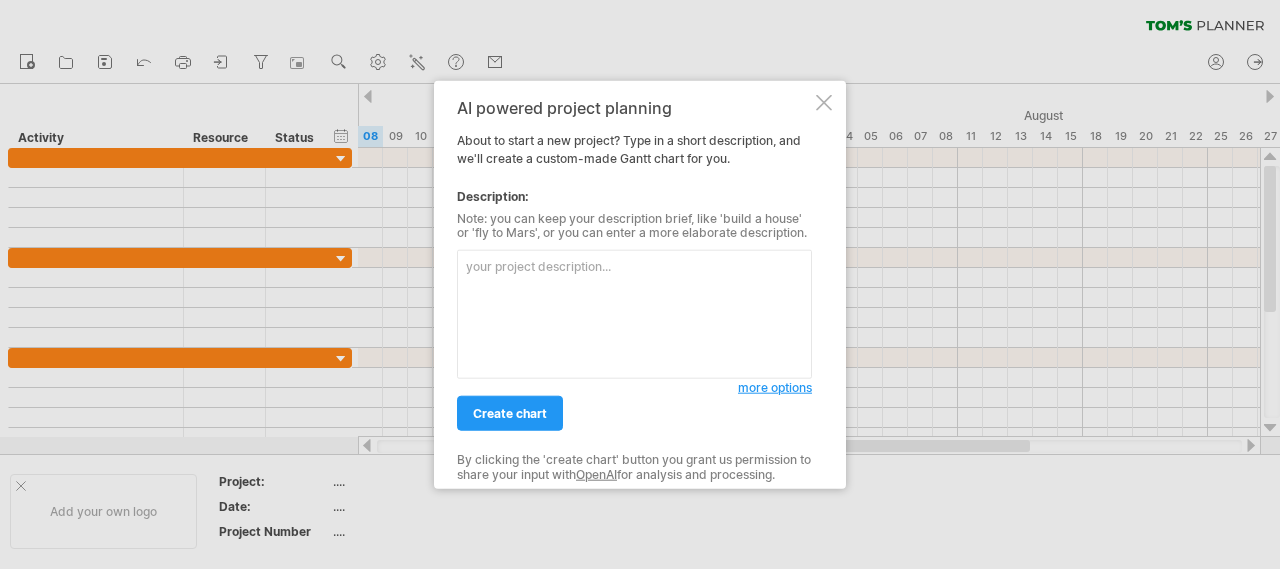 scroll, scrollTop: 0, scrollLeft: 0, axis: both 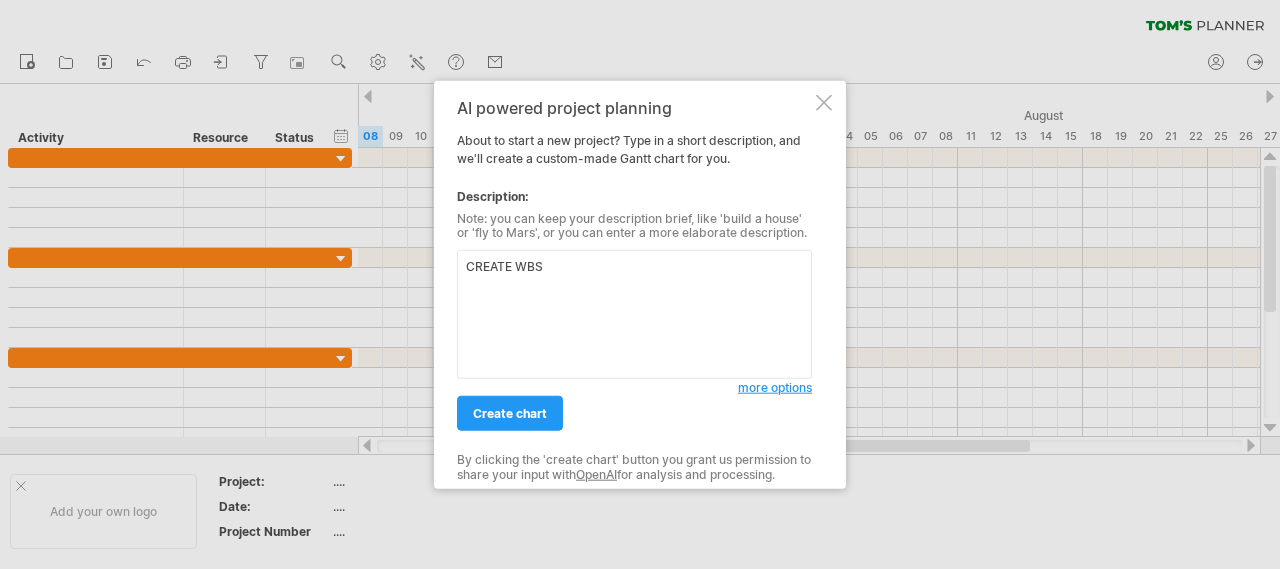 click on "CREATE WBS" at bounding box center [634, 314] 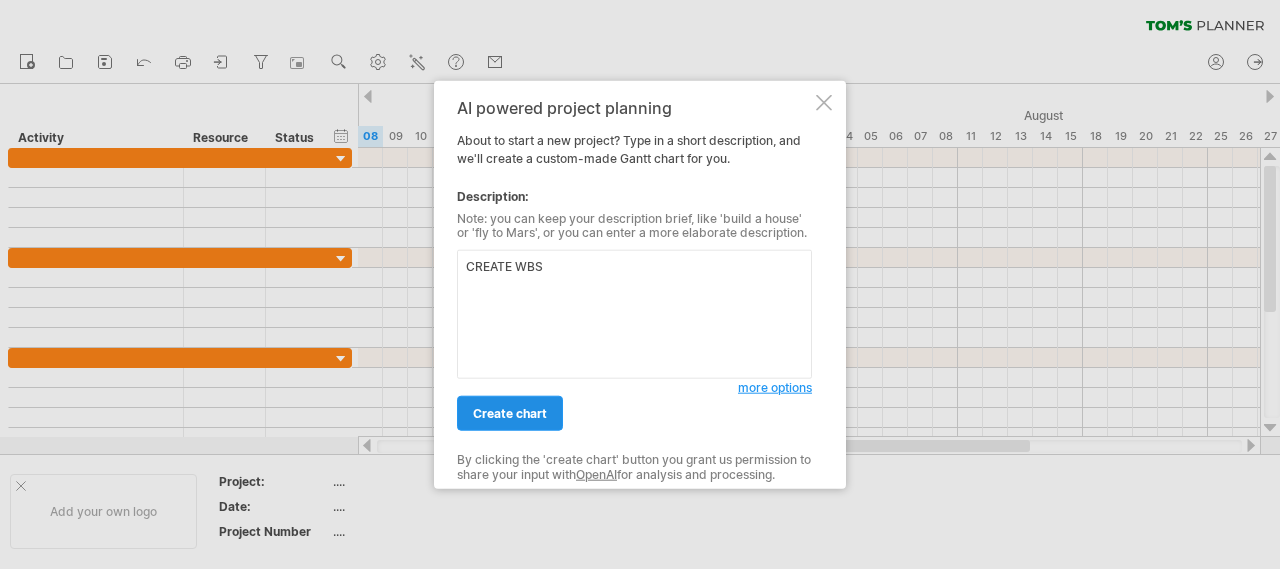 type on "CREATE WBS" 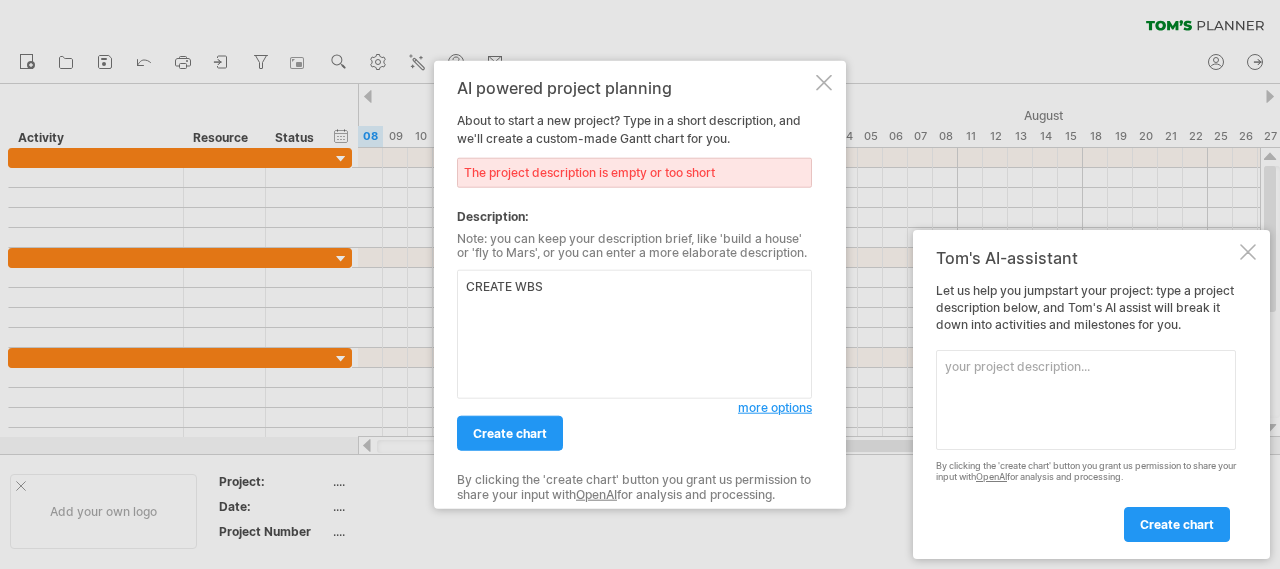 click at bounding box center (1086, 400) 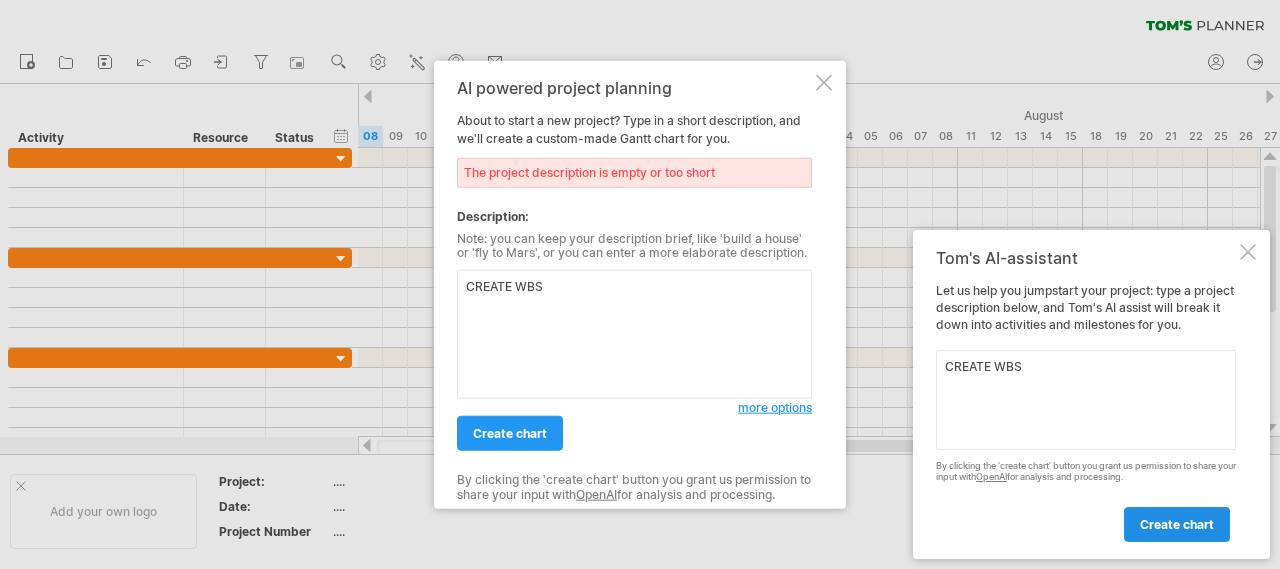 type on "CREATE WBS" 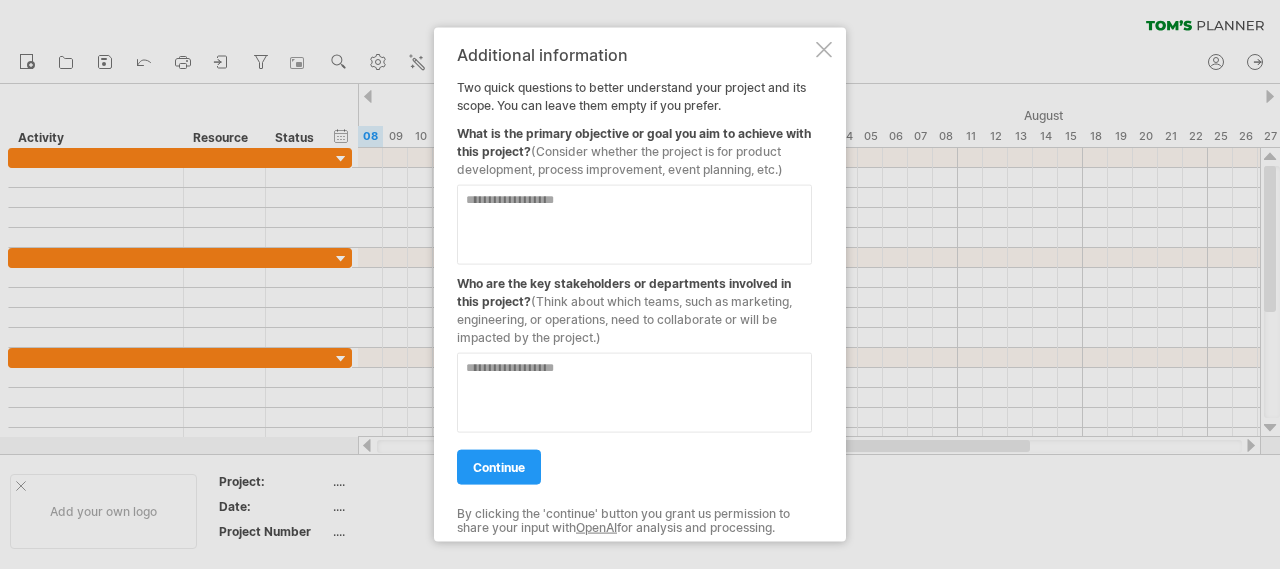 click at bounding box center [824, 49] 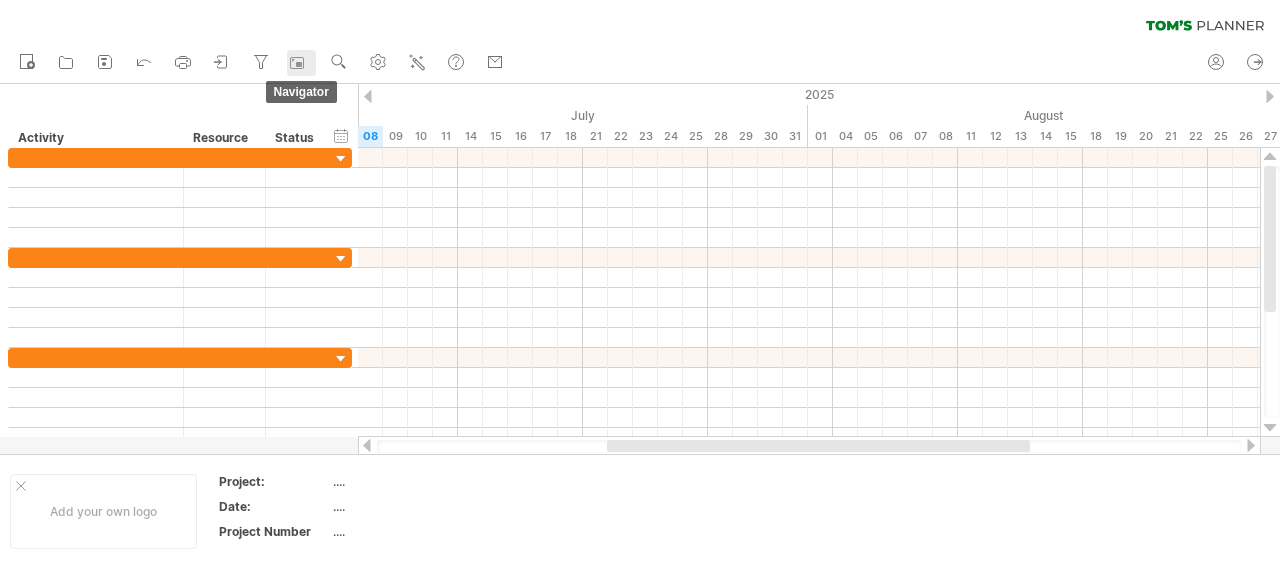 click at bounding box center [297, 63] 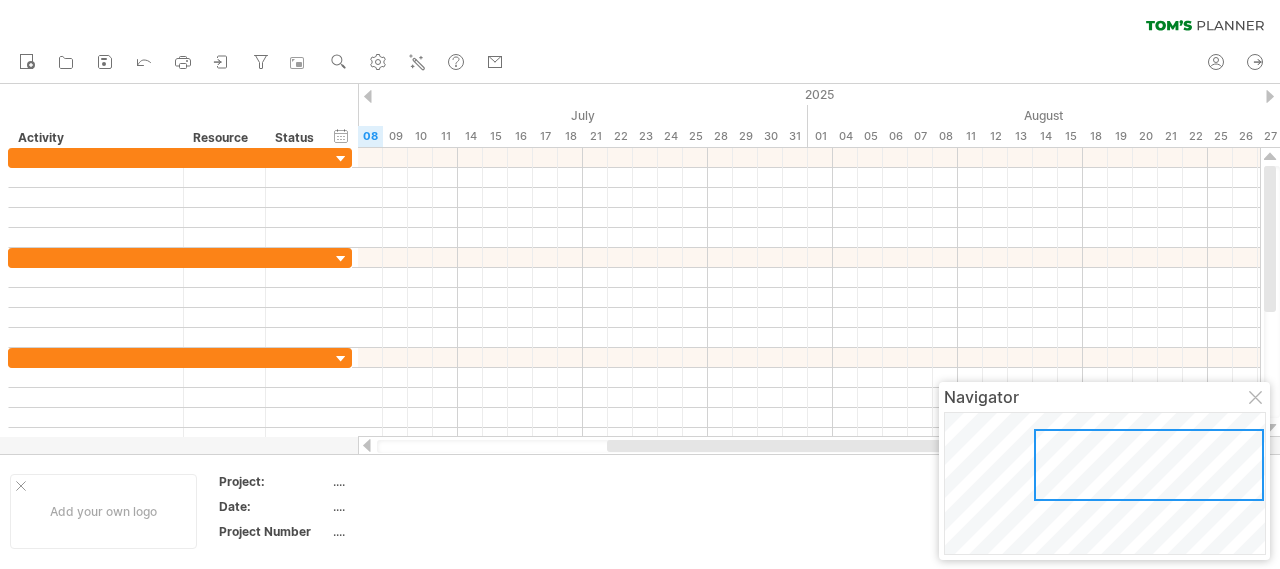 click at bounding box center (1149, 465) 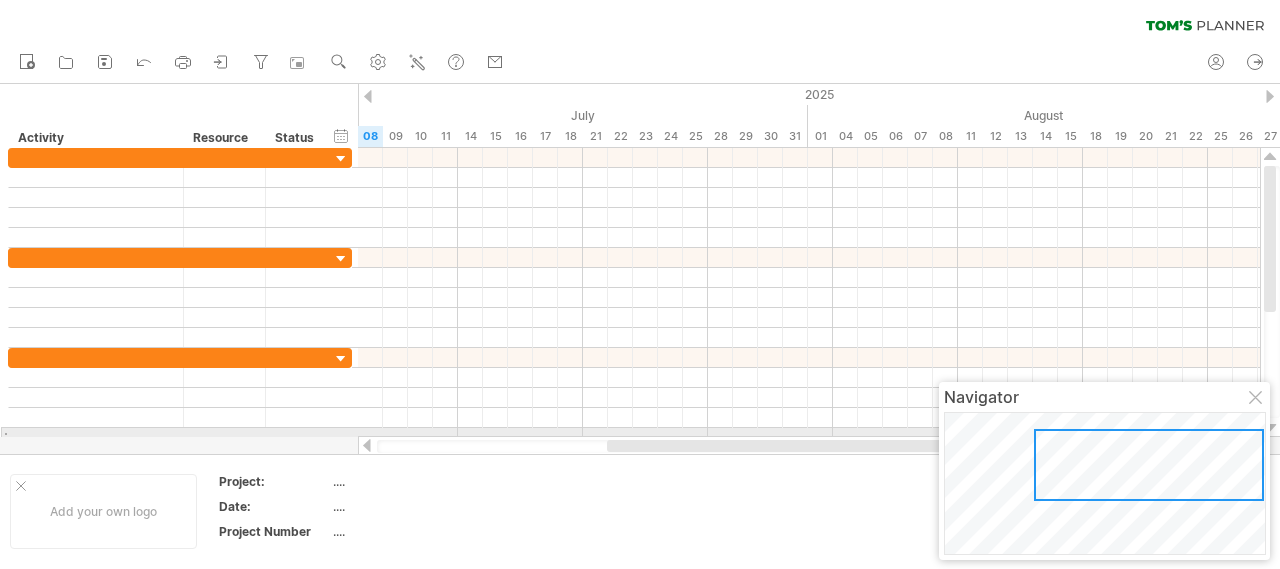 click at bounding box center [1149, 465] 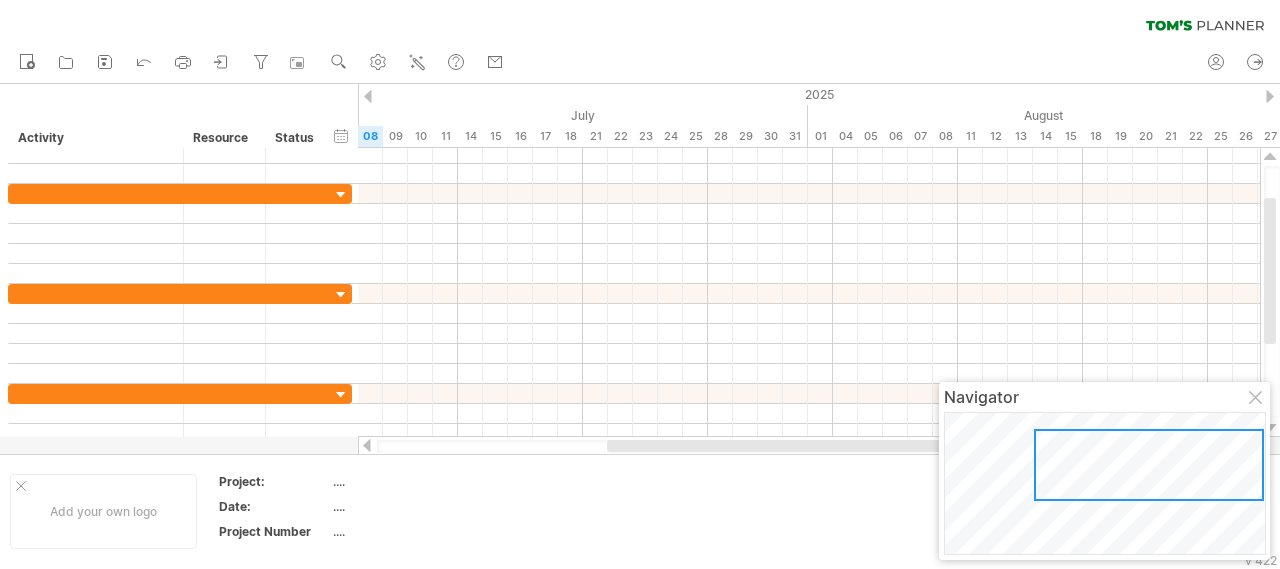 click at bounding box center (1149, 465) 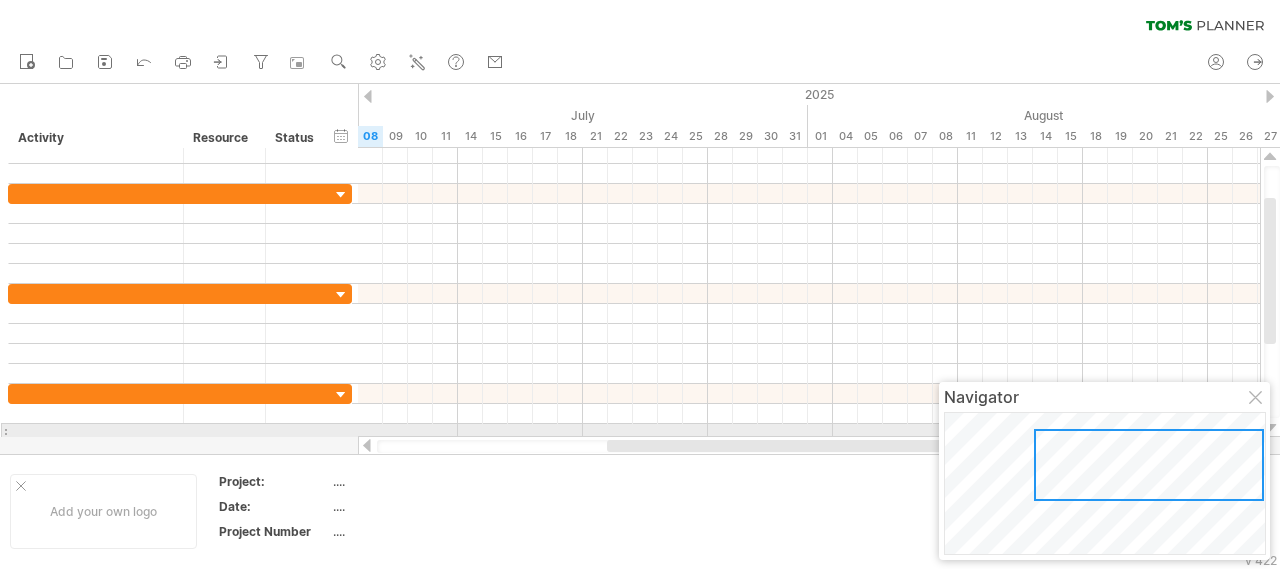 click at bounding box center [1149, 465] 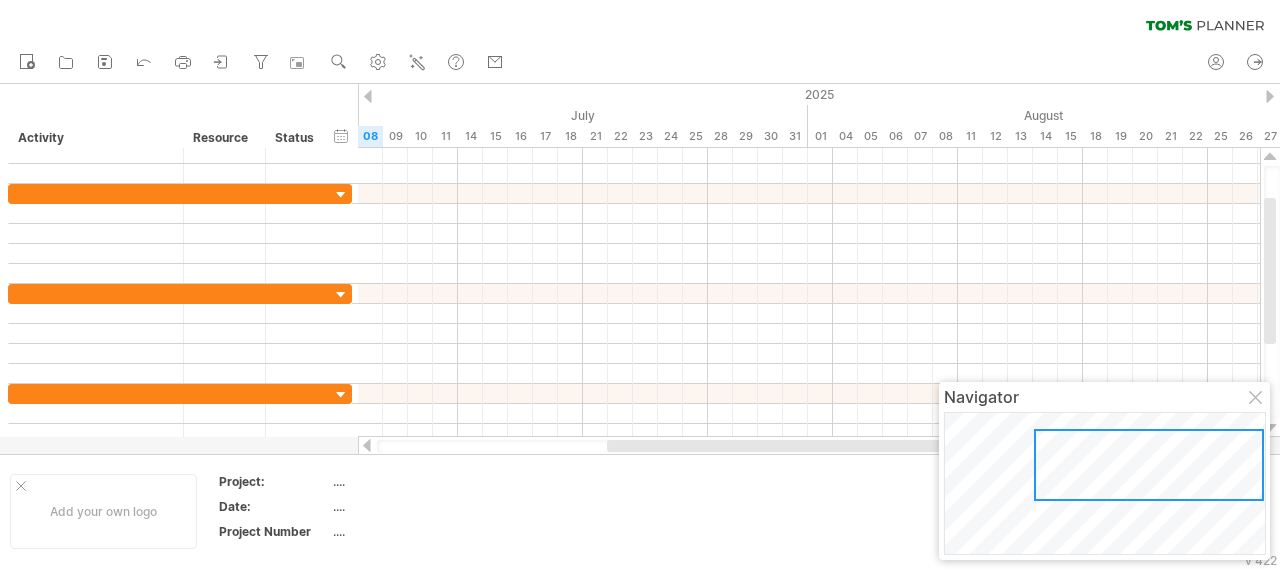 click at bounding box center [1149, 465] 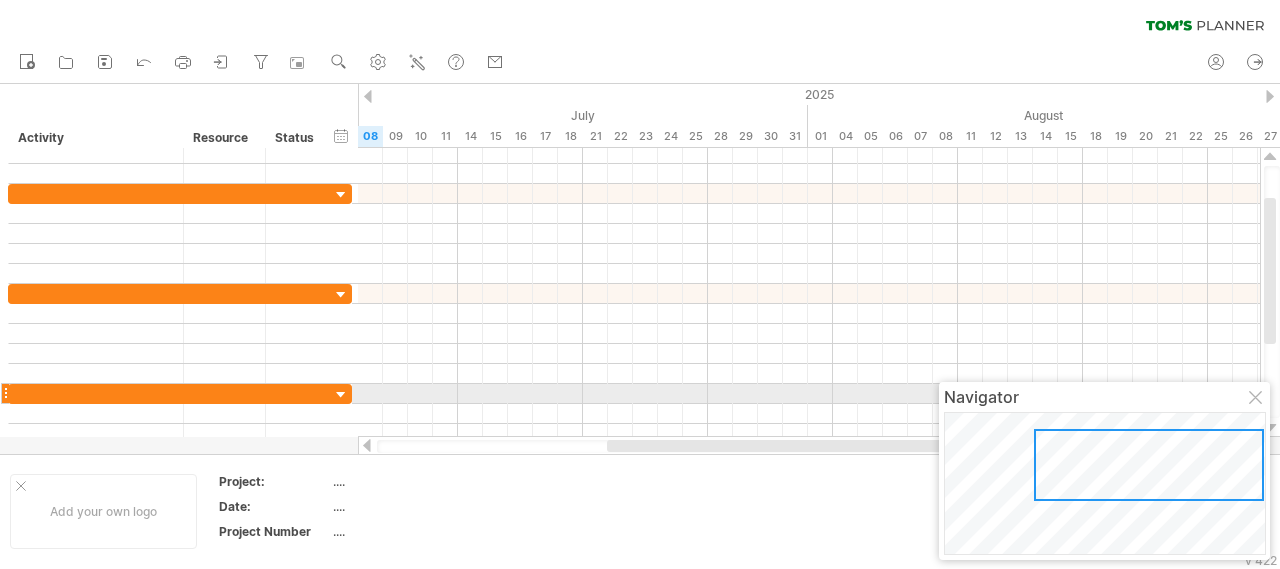 click on "Navigator" at bounding box center [1104, 471] 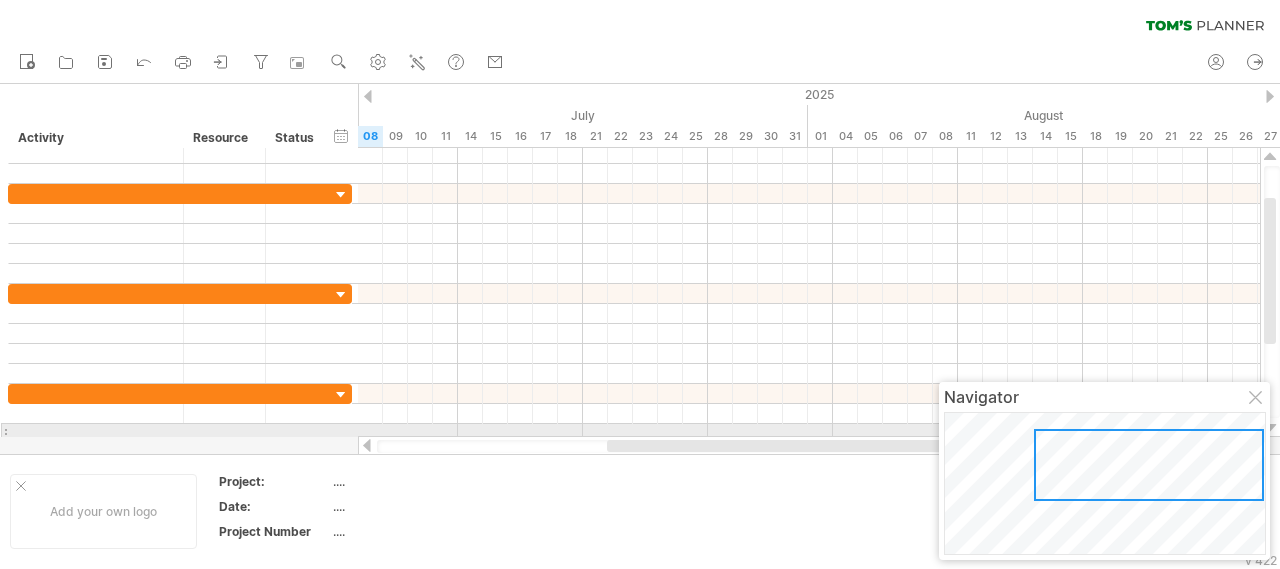 click at bounding box center [1149, 465] 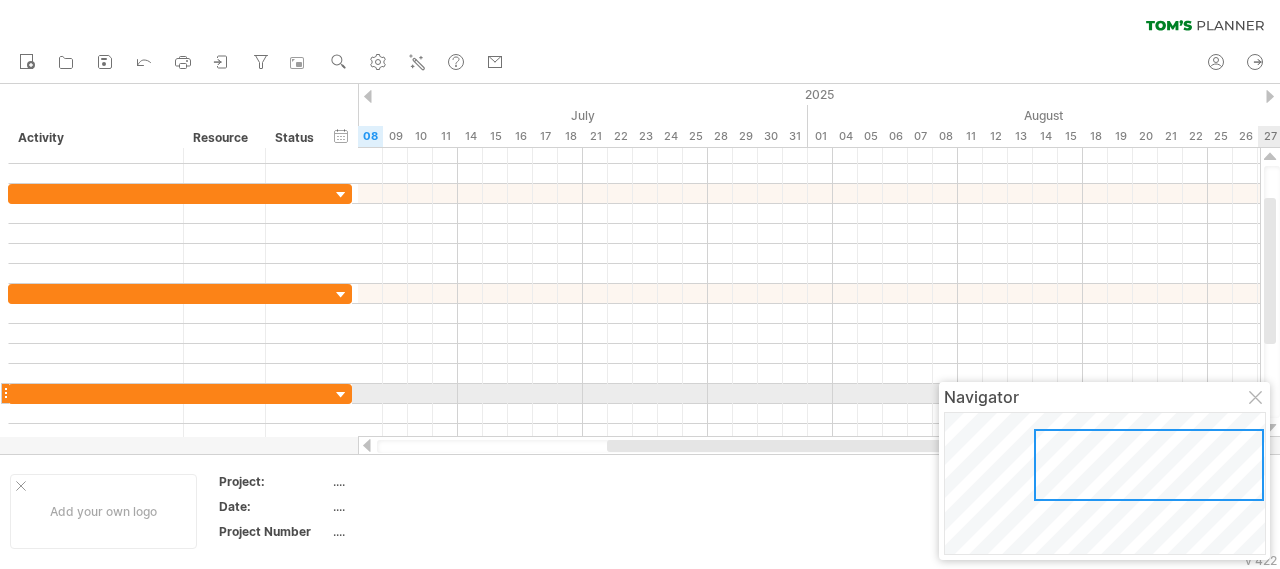 click at bounding box center [1257, 399] 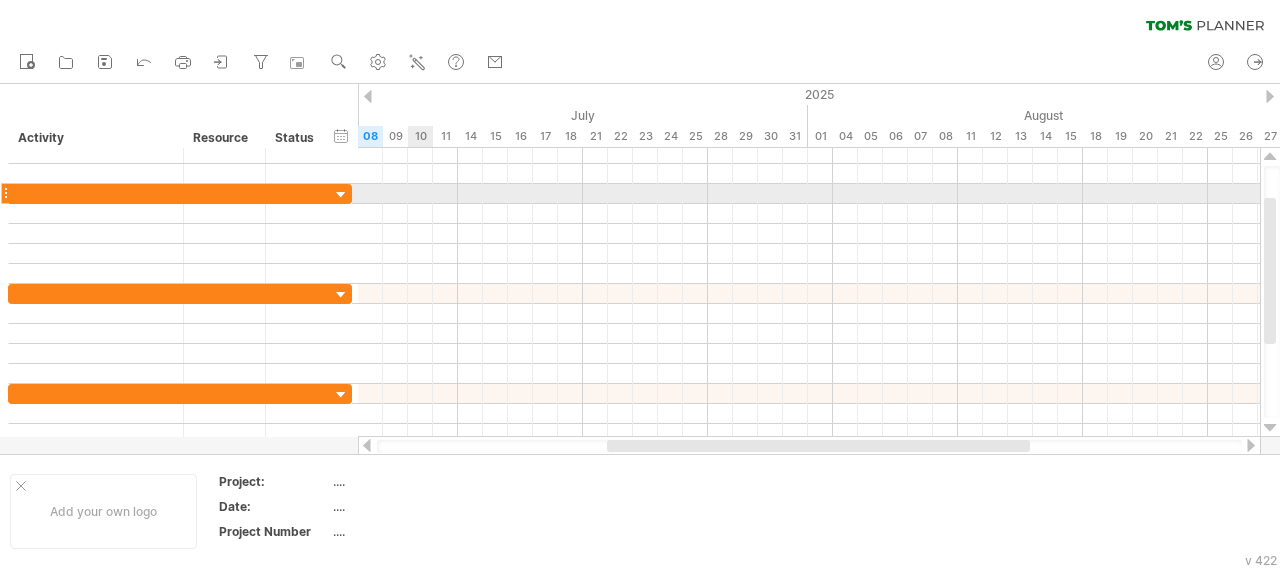 click at bounding box center (5, 193) 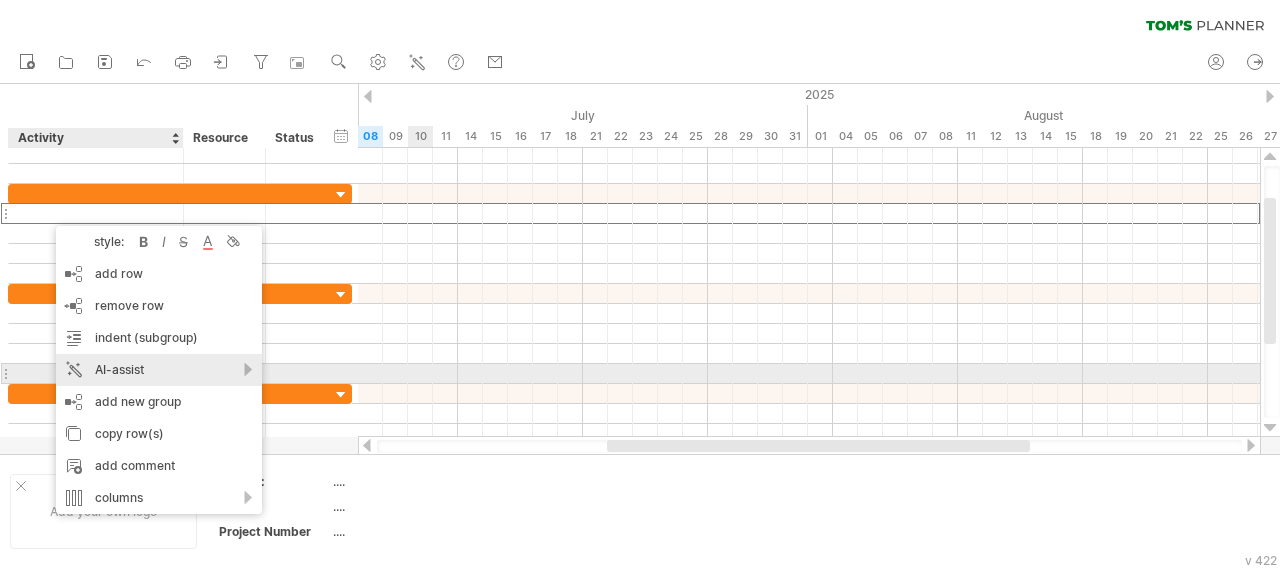click on "AI-assist" at bounding box center (159, 370) 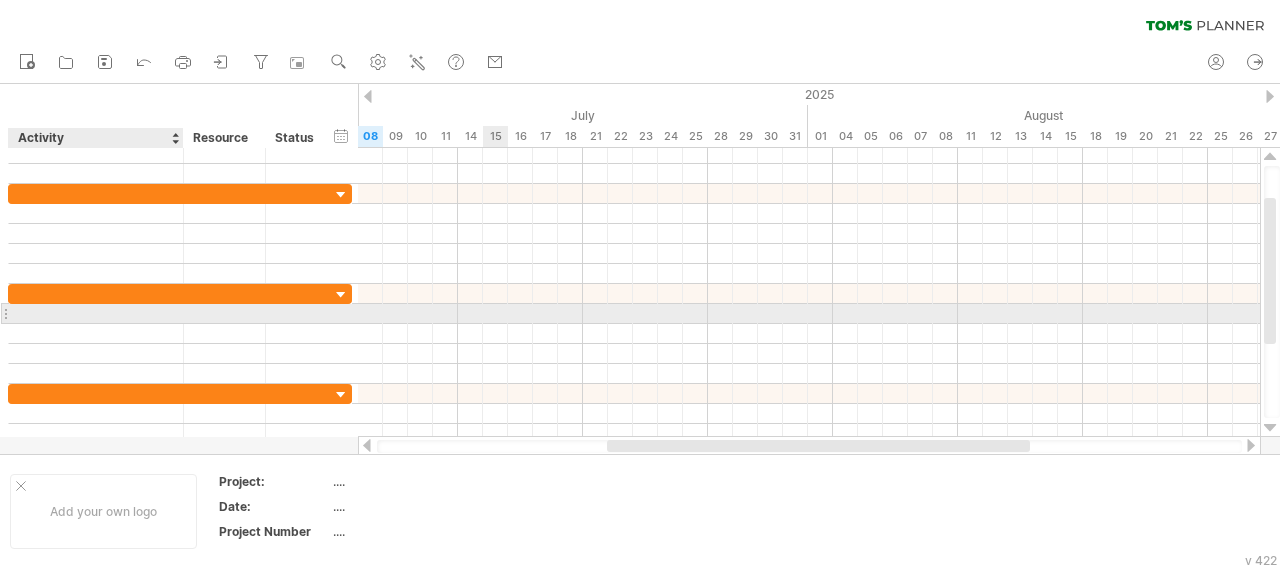 click at bounding box center [809, 314] 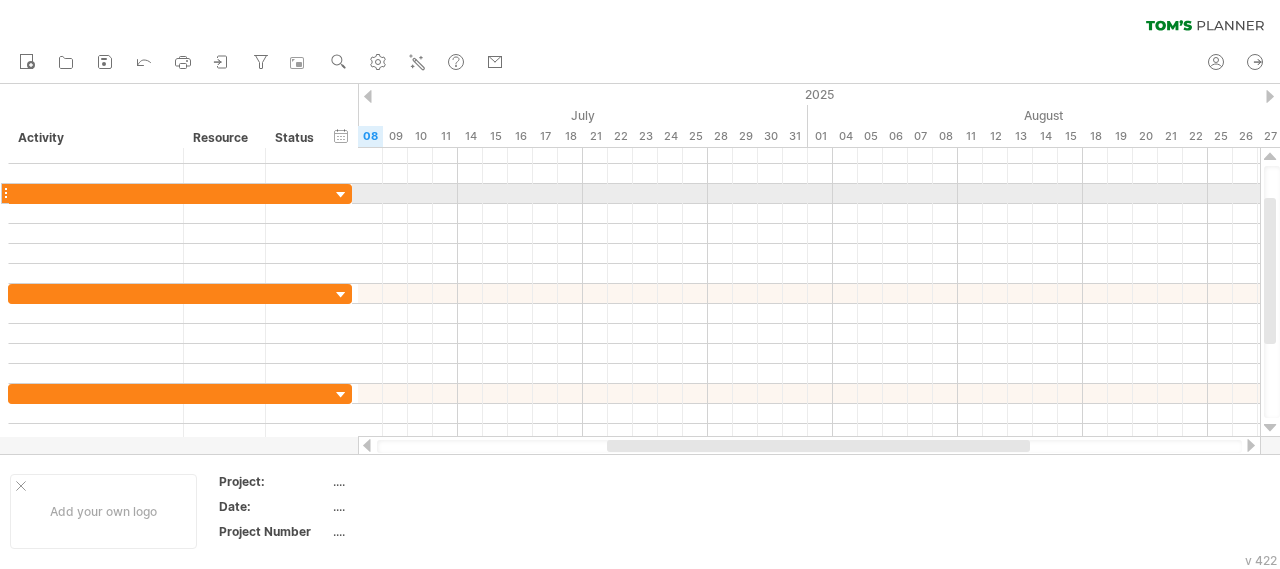 click at bounding box center (341, 195) 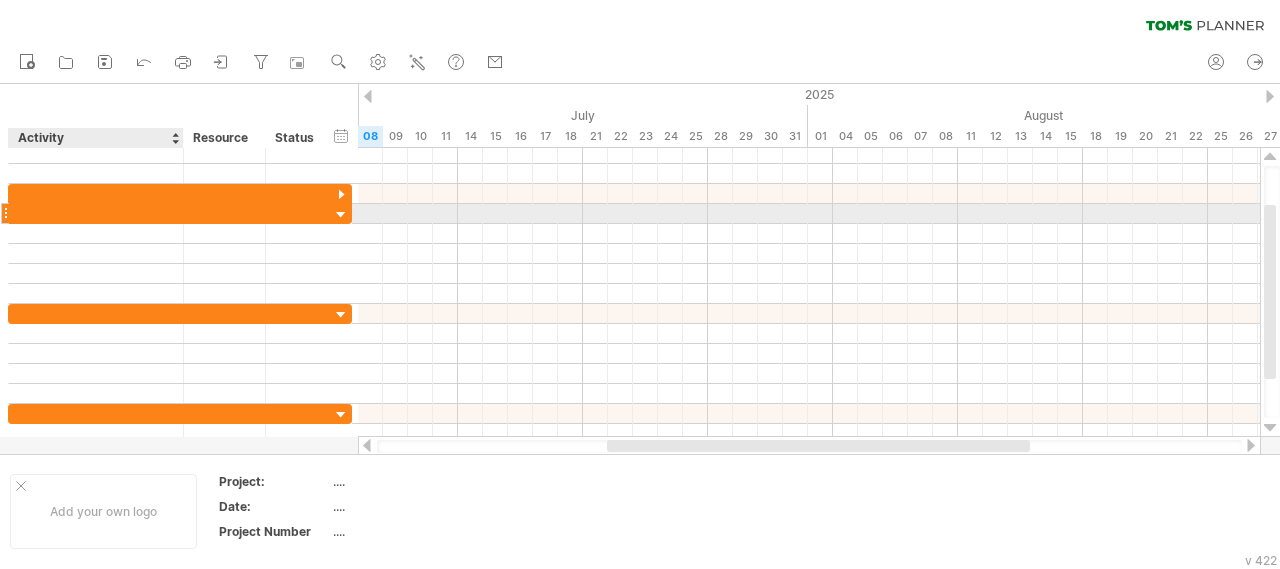 click at bounding box center (96, 213) 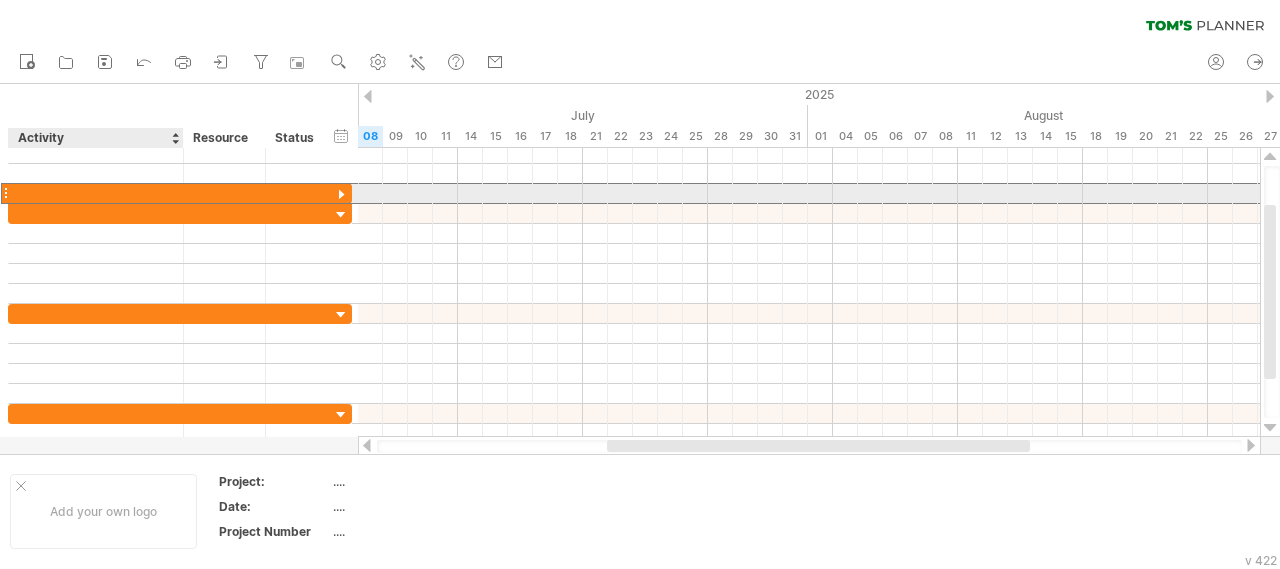 click at bounding box center [96, 193] 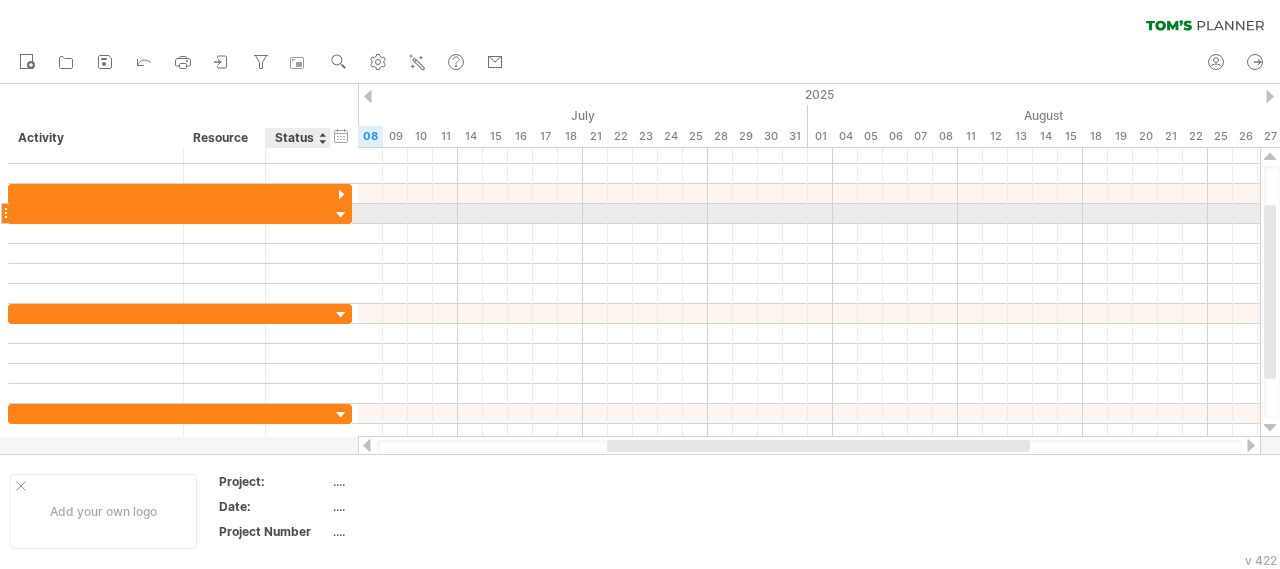 click at bounding box center (341, 215) 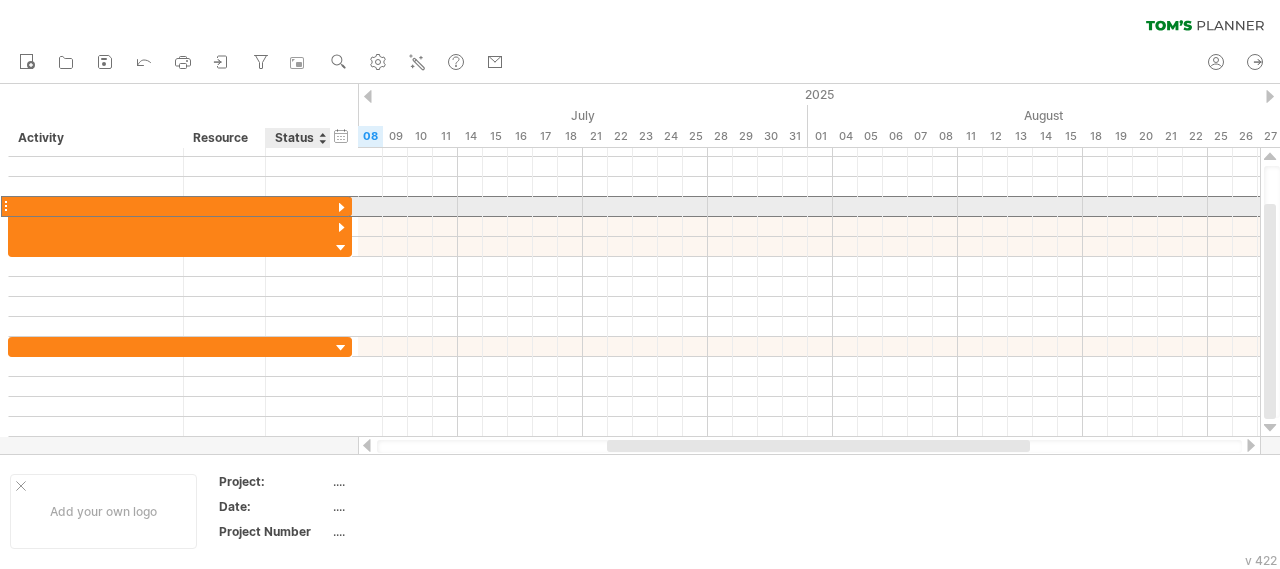click at bounding box center (96, 206) 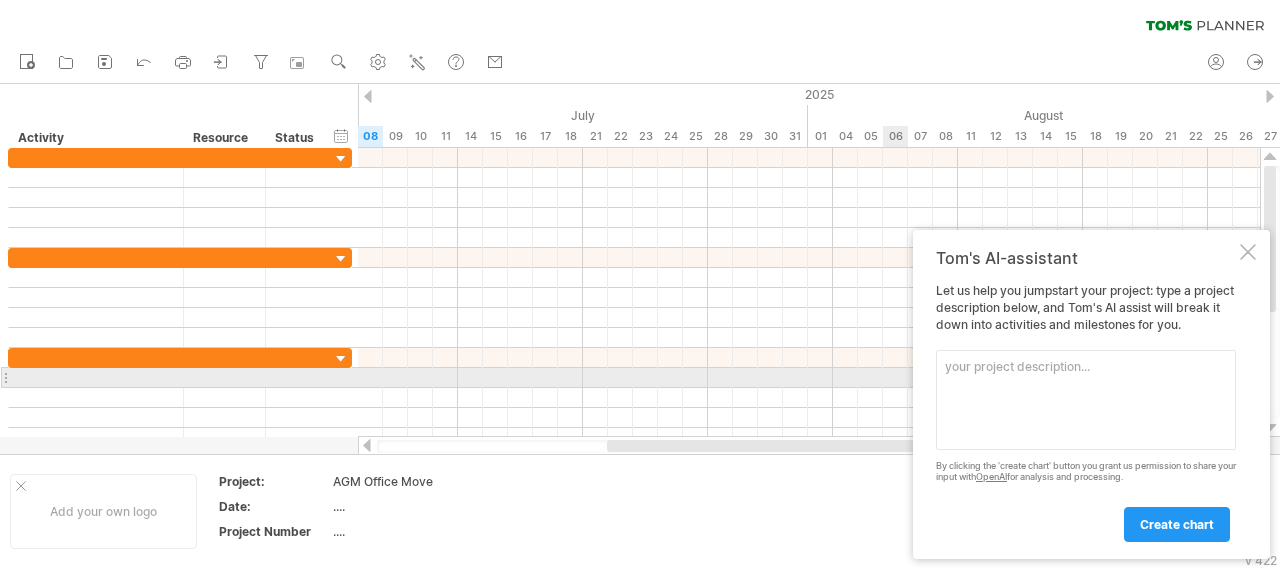 scroll, scrollTop: 0, scrollLeft: 0, axis: both 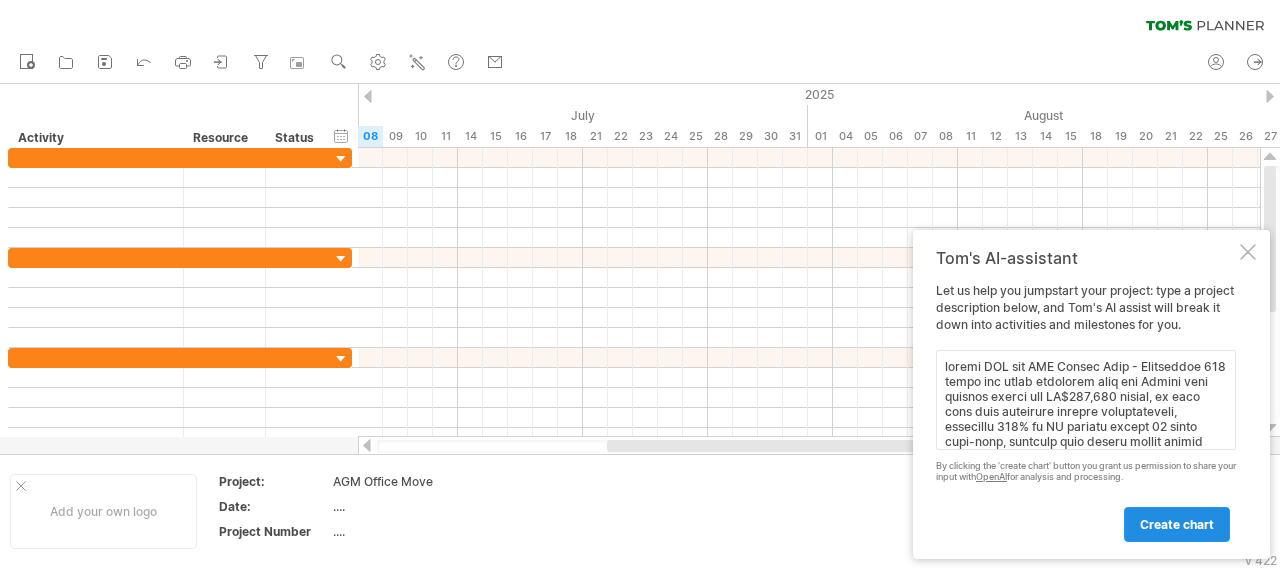 type on "create WBS for AGM Office Move - Relocating 200 staff and their equipment over the [DATE] long weekend within the [CURRENCY][AMOUNT] budget, on time with zero unplanned service interruptions, reconnect 100% of IT systems within 24 hours post-move, maintain full client access during relocation week and ensure all activities comply with industry regulations, data security, and confidentiality standards. Requirements are to coordinate move and physical logistics, Equipment handling, data security, and IT system relocation, Onsite project manager (PM) and quality control (QC) lead, Design and setup of four floors as per approved layout, Agile-built stakeholder communication website delivered via sprints, Compliance with all applicable industry regulations and standards, Data security procedures and confidential data protection, full inventory list, floor map approval, and backup of all data pre-move. WBS must contain between 20 to 30 work packages and a maximum of 40 boxes, with at least four levels (including Level 0..." 